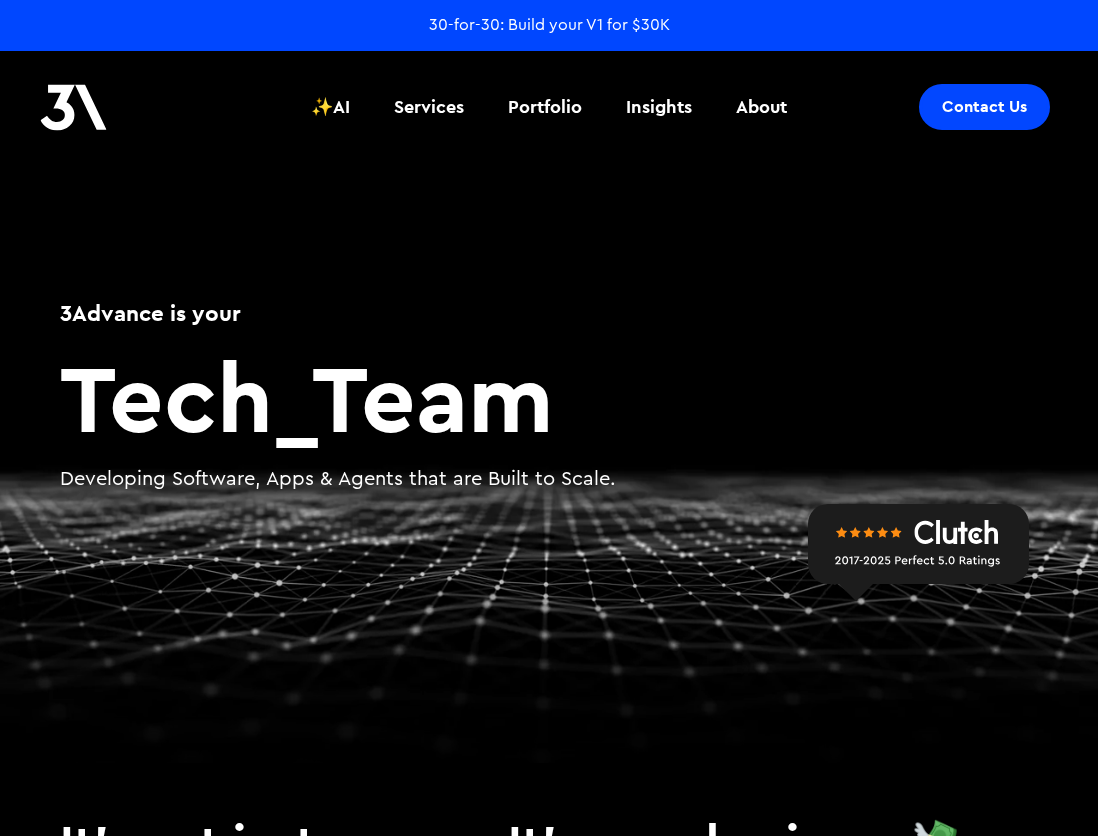 scroll, scrollTop: 0, scrollLeft: 0, axis: both 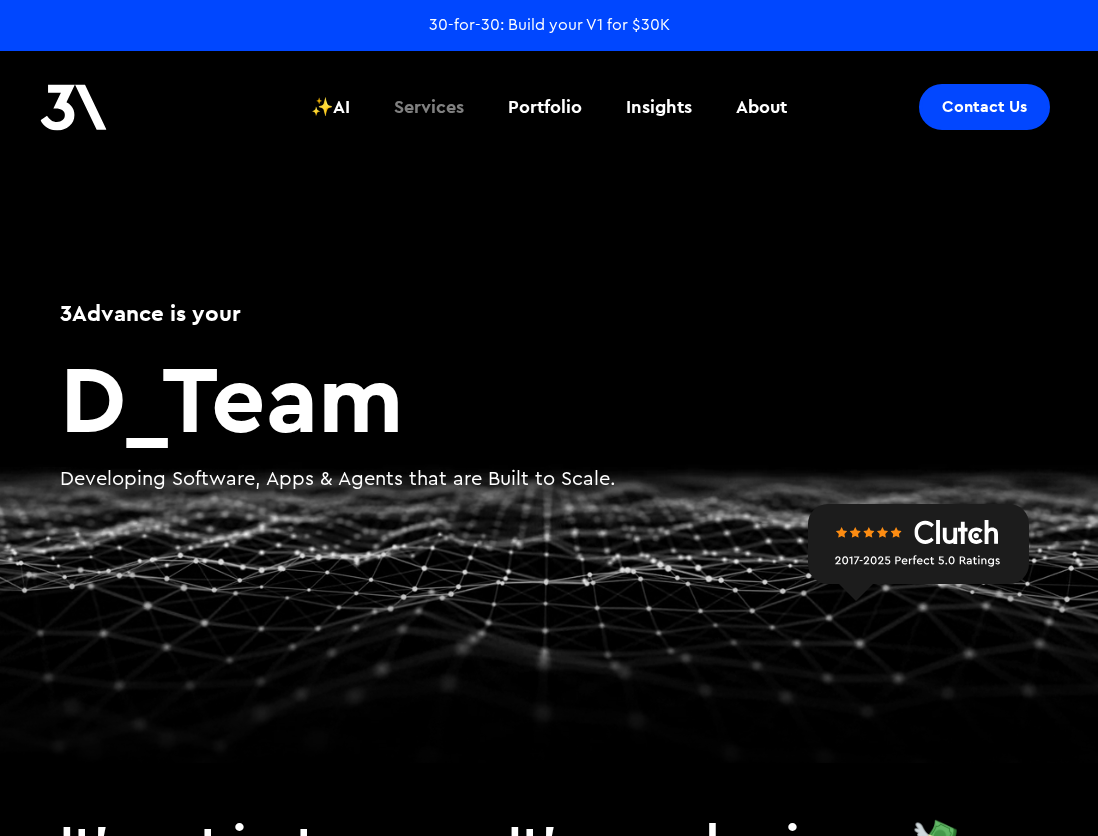 click on "Services" at bounding box center [429, 107] 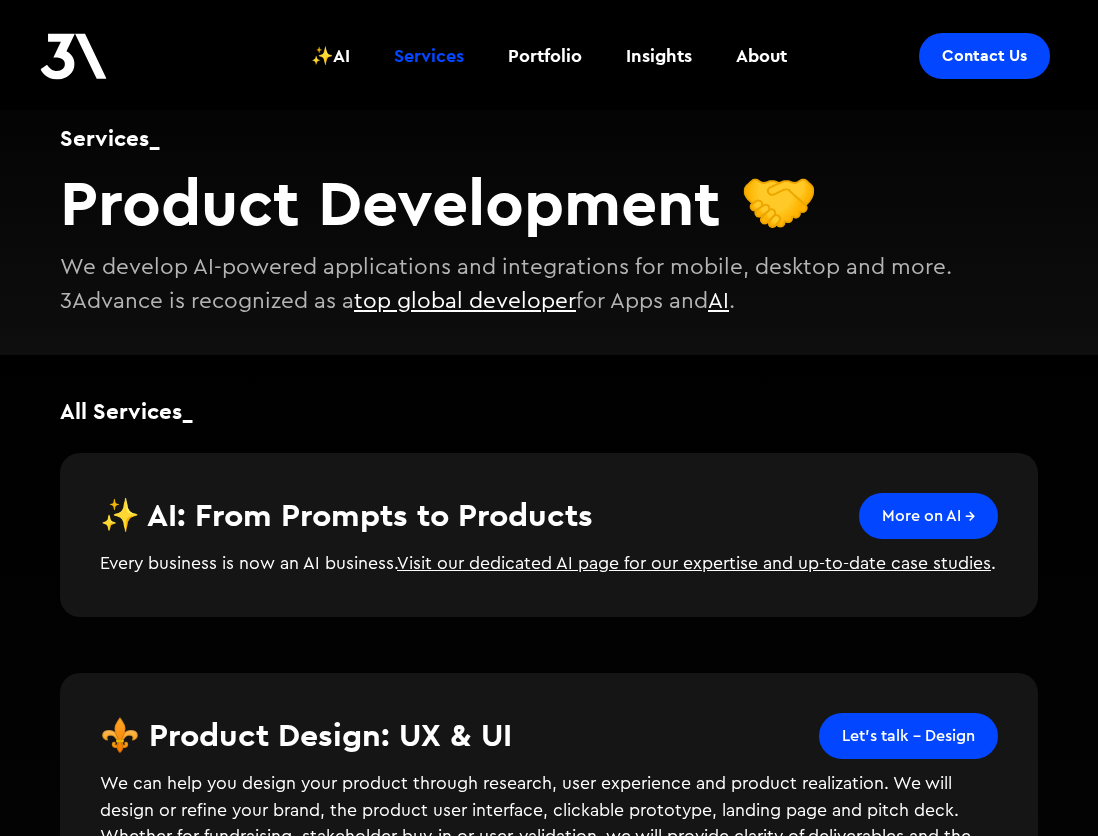 scroll, scrollTop: 0, scrollLeft: 0, axis: both 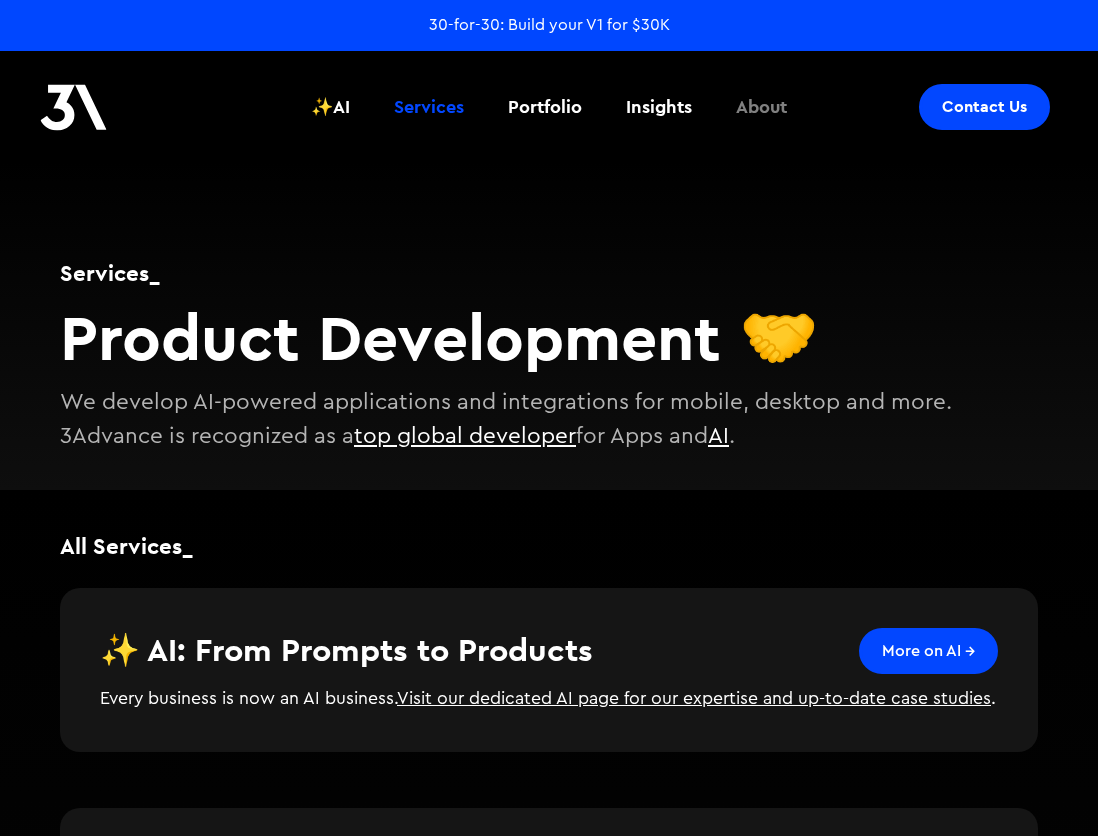 click on "About" at bounding box center (761, 107) 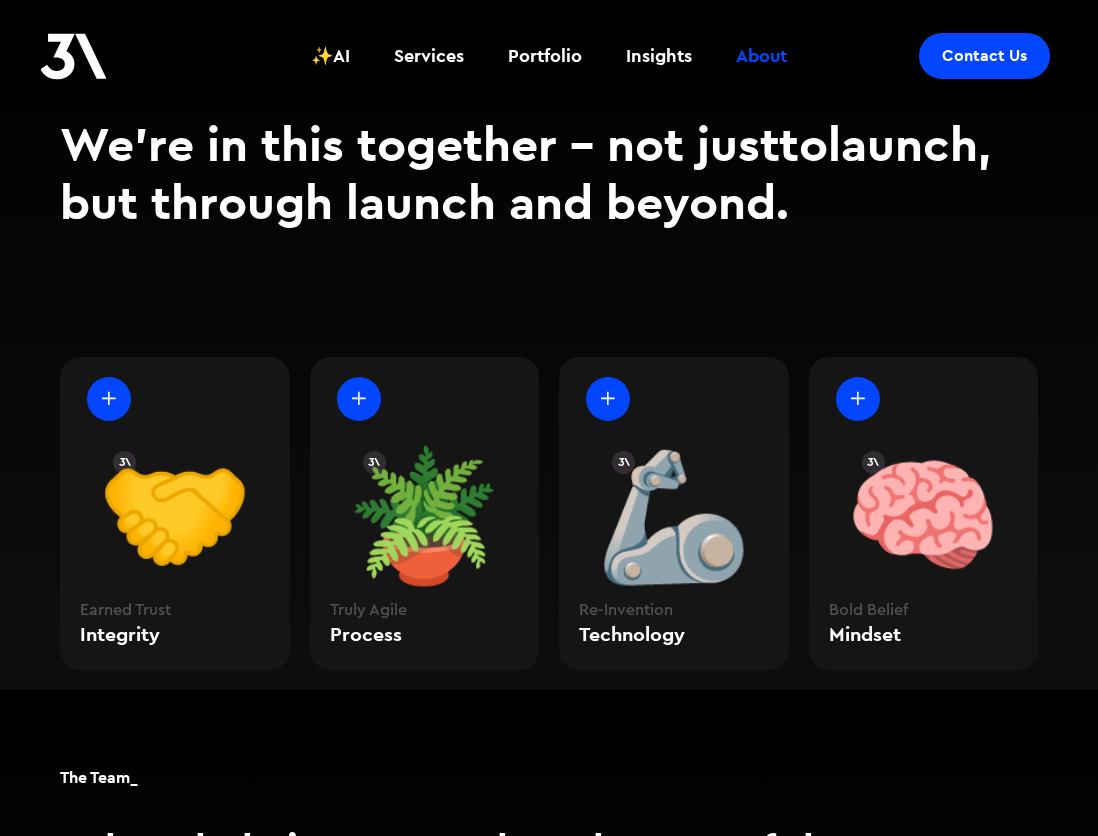 scroll, scrollTop: 1800, scrollLeft: 0, axis: vertical 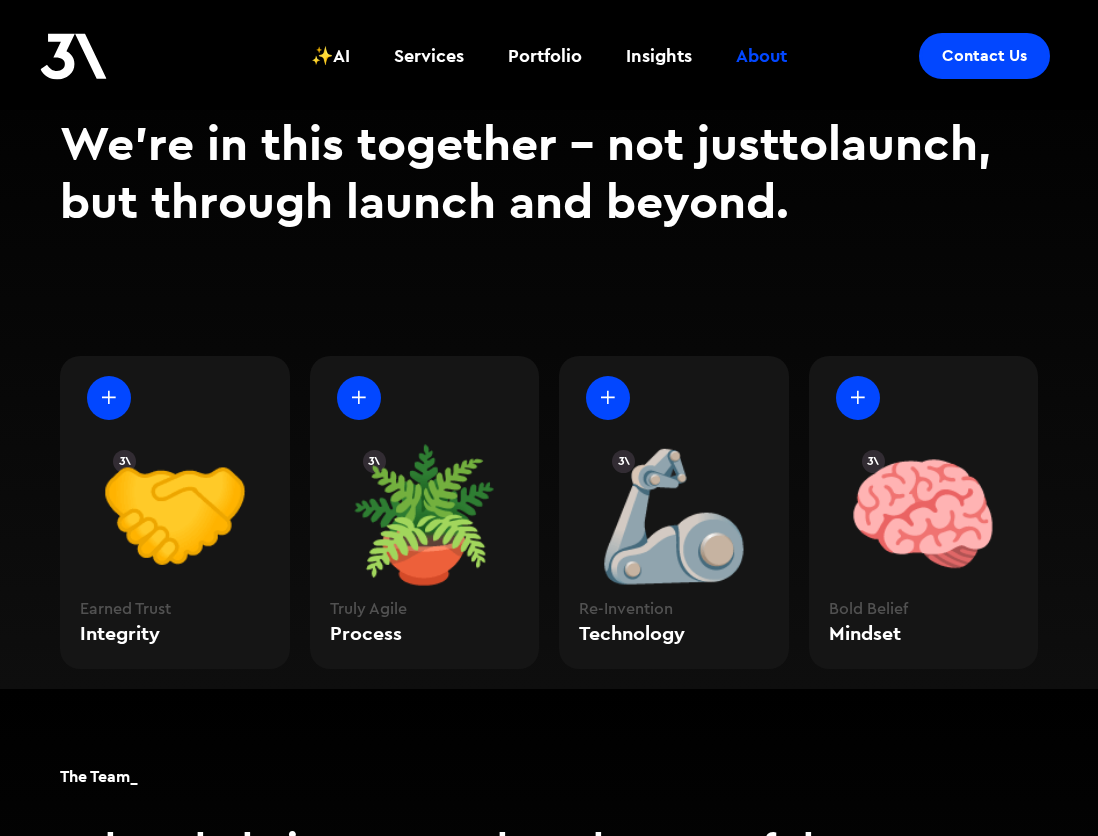 click on "Contact Us" at bounding box center (984, 56) 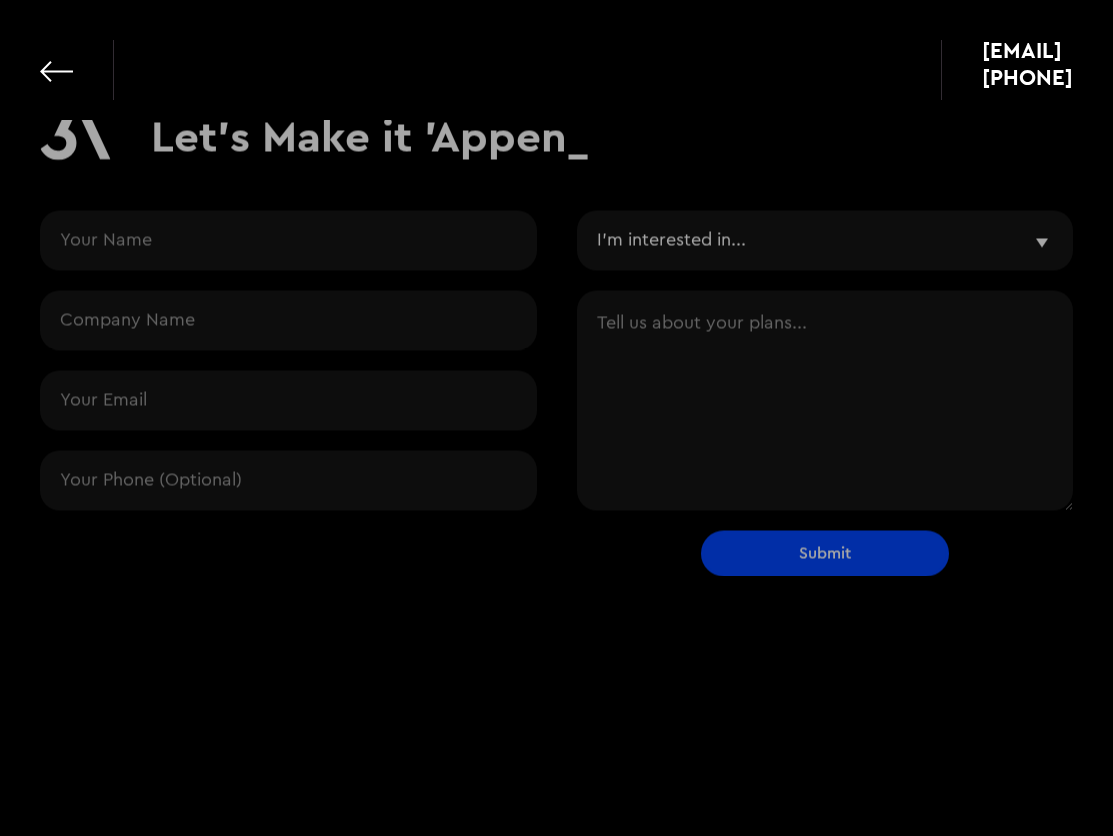 scroll, scrollTop: 0, scrollLeft: 0, axis: both 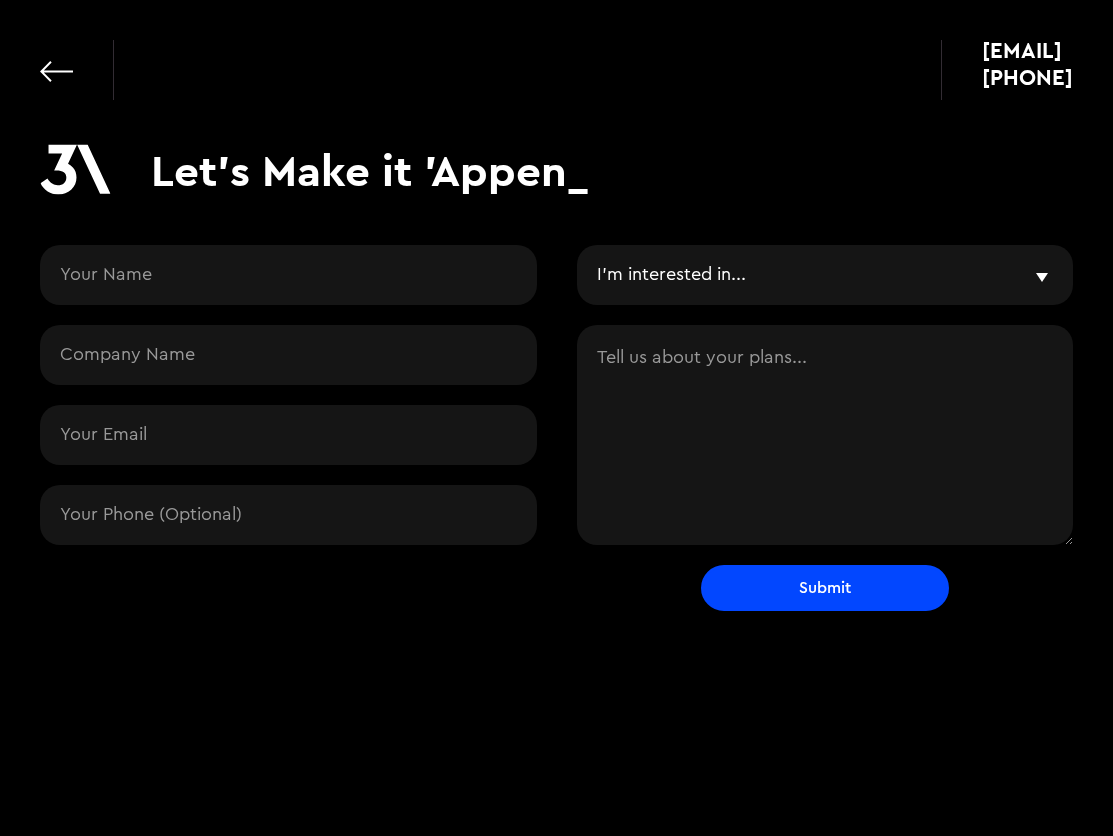 click at bounding box center [288, 275] 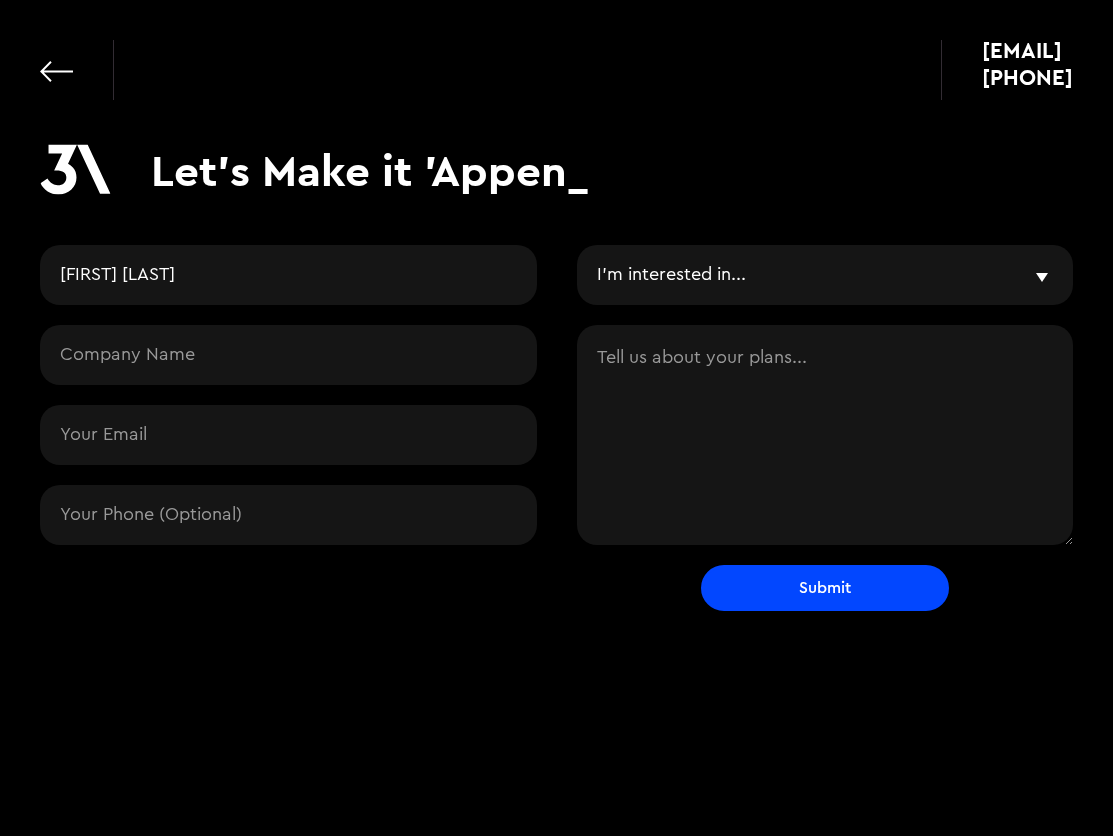 type on "Athene Noctua.llc" 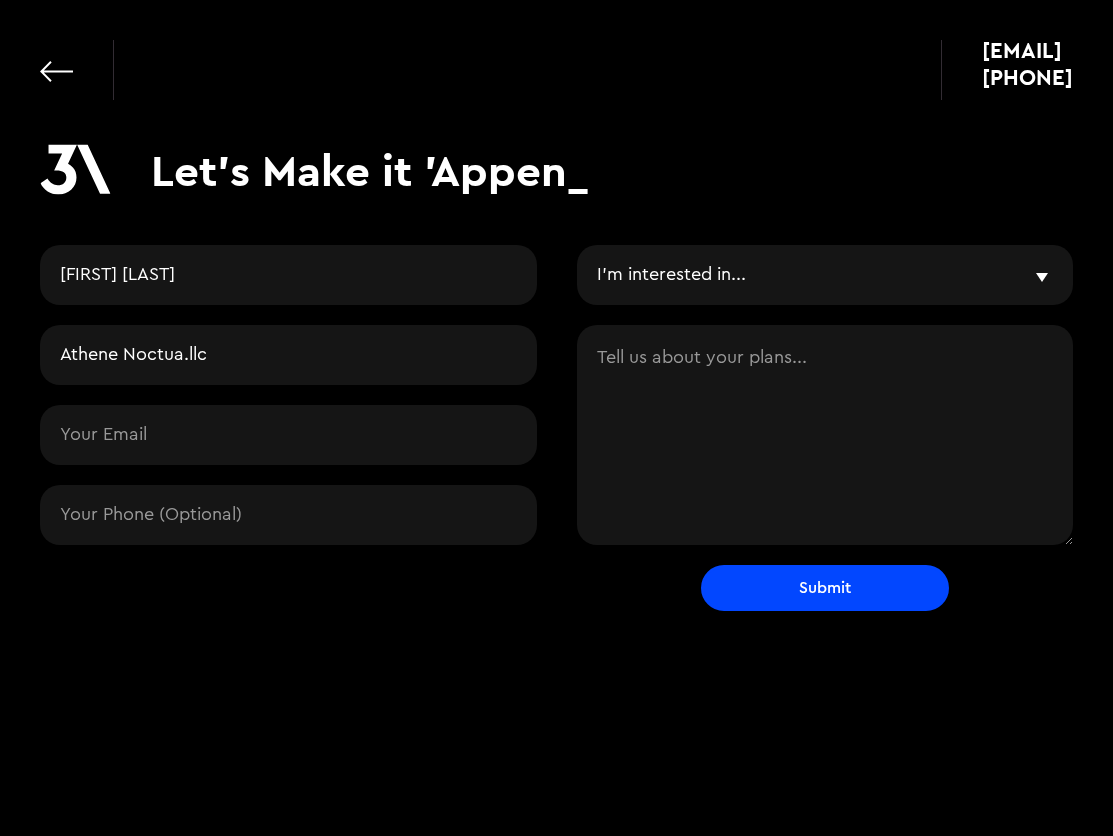 type on "[EMAIL]" 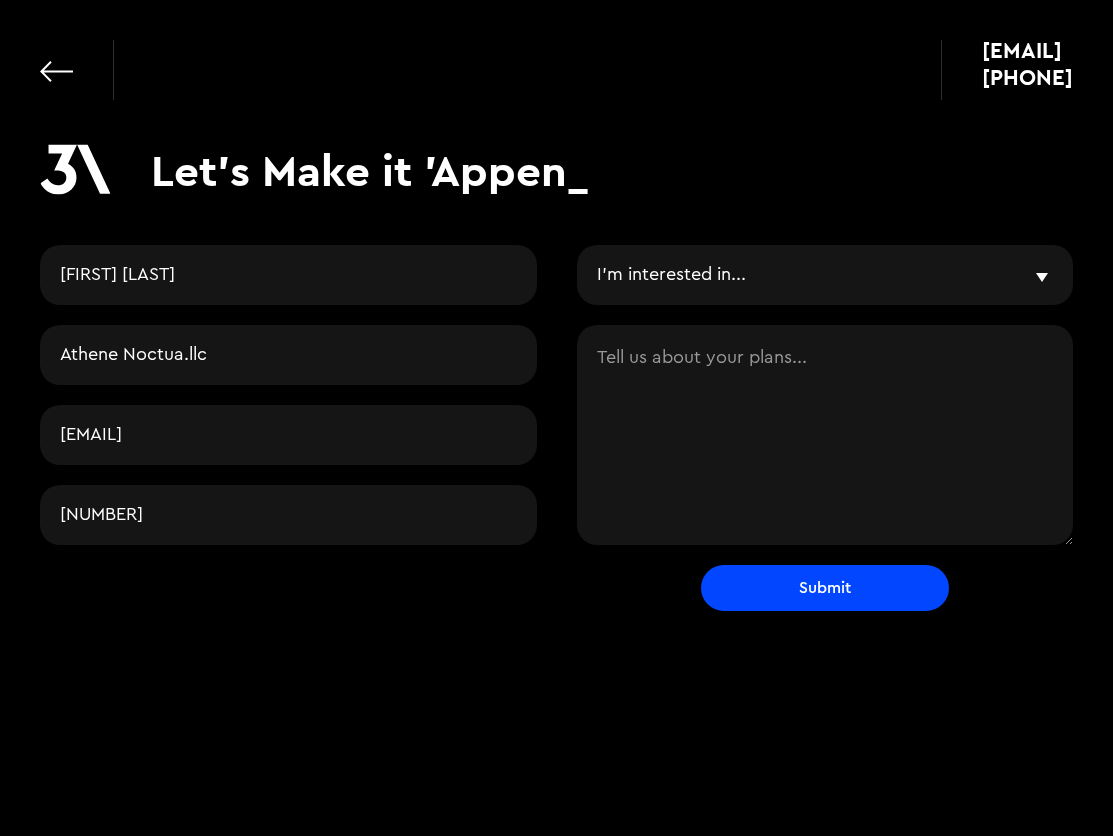 click on "[NUMBER]" at bounding box center (288, 515) 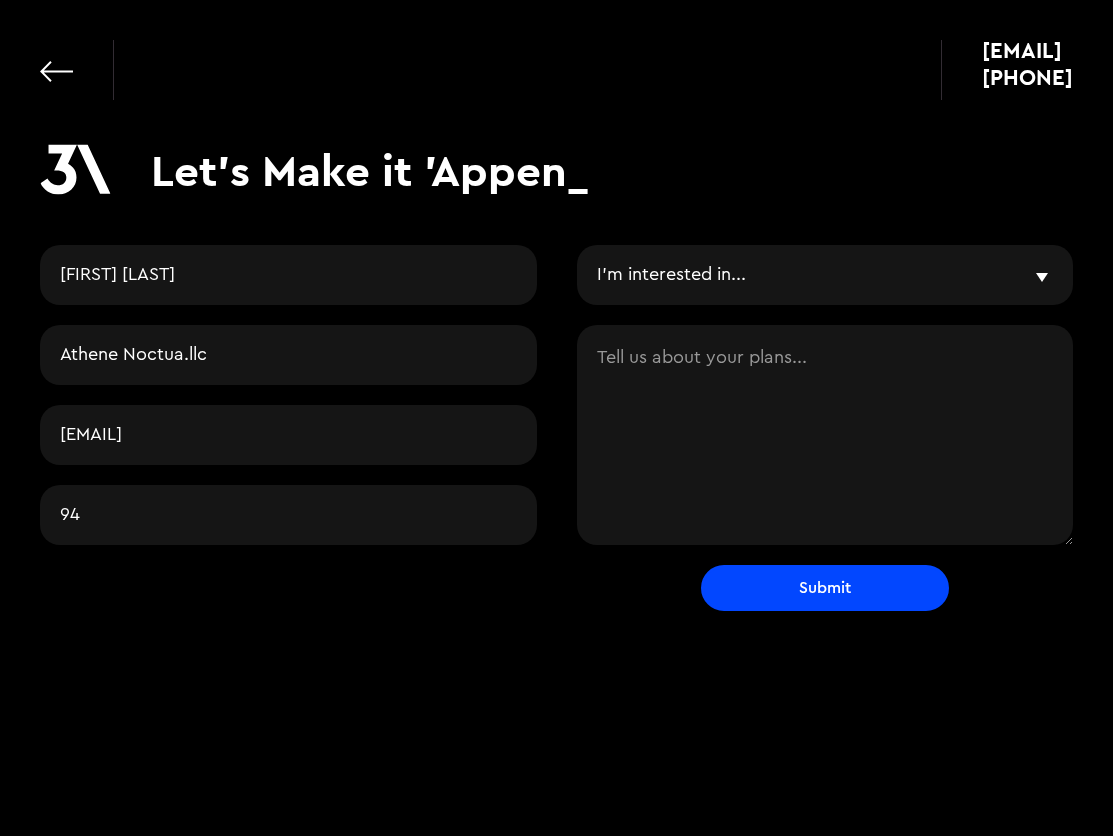 type on "9" 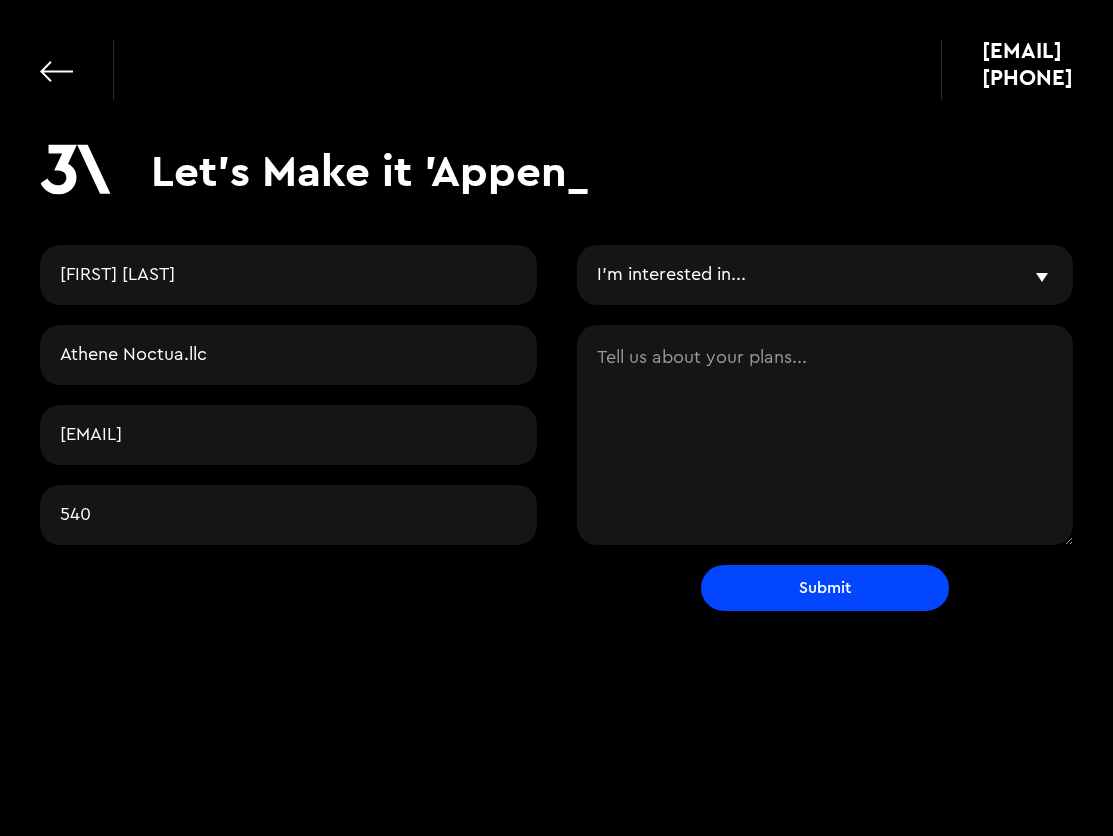 type on "[PHONE]" 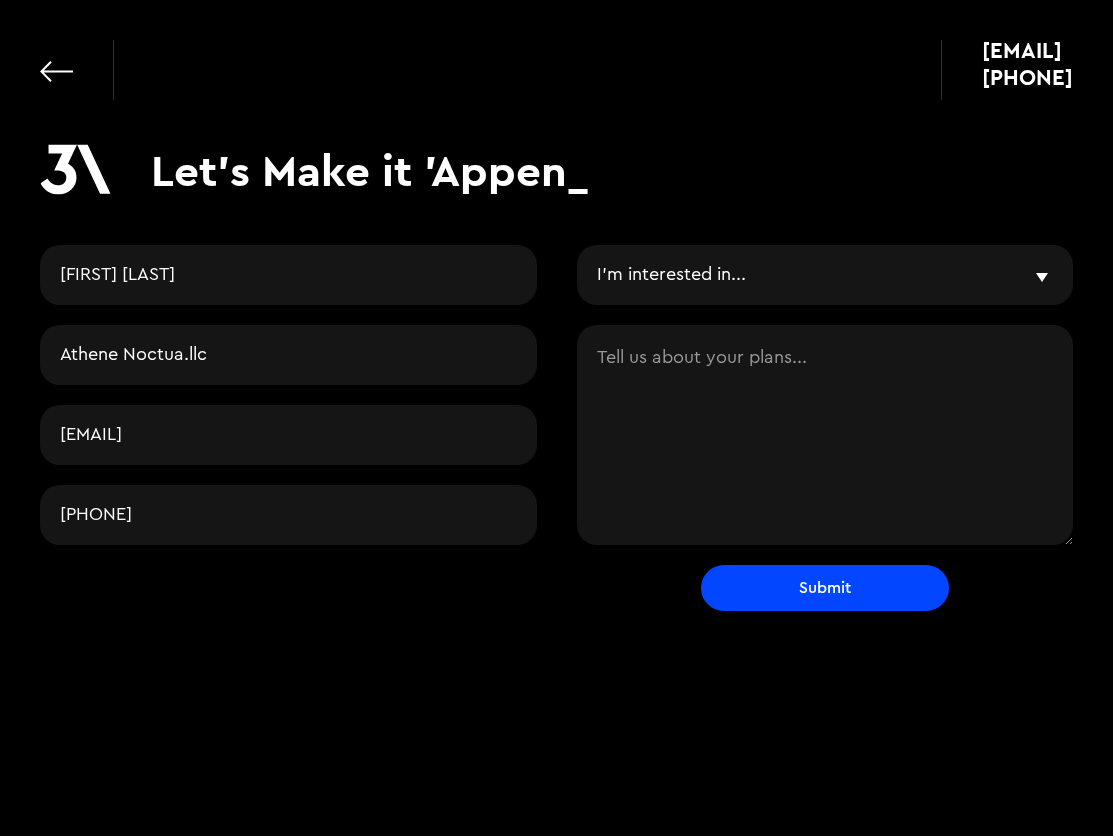 click on "I'm interested in... Free Workshop (AI/Product) Gen-AI, LLMs, RAG Mobile or Web Applications Your App v1: 30 for $30k Promo Something else entirely" at bounding box center (825, 275) 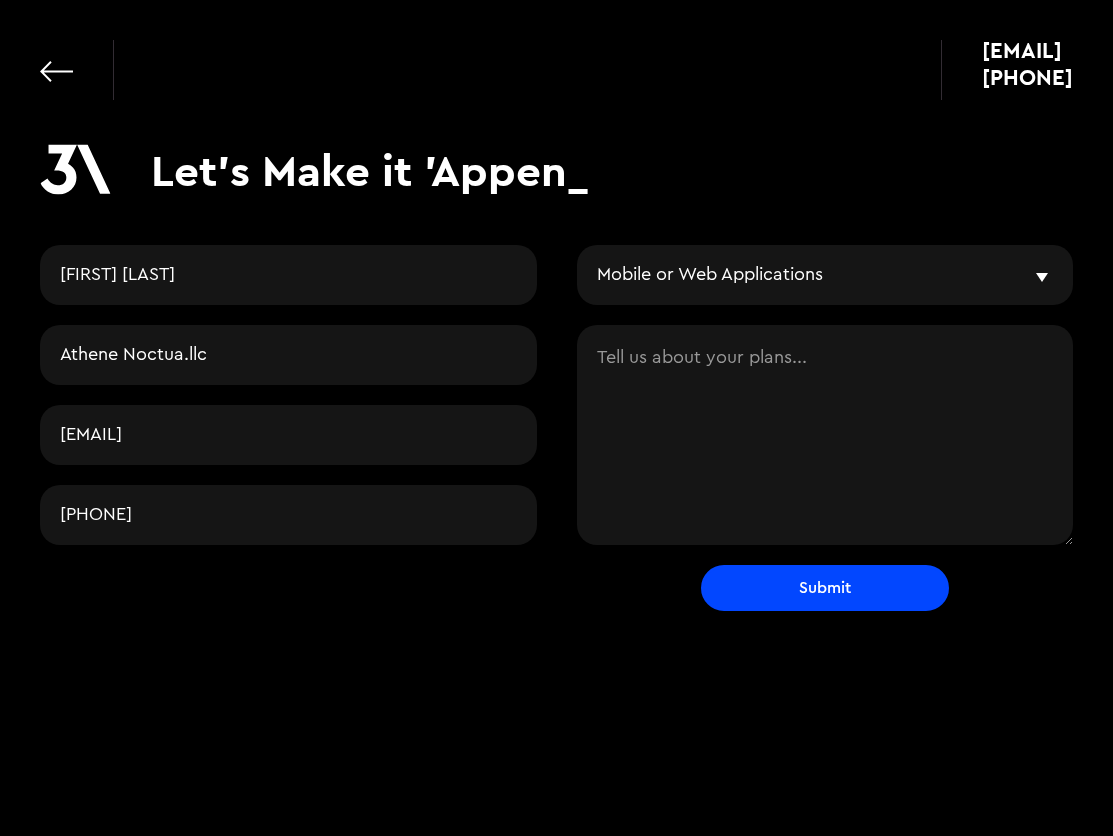 click at bounding box center [825, 435] 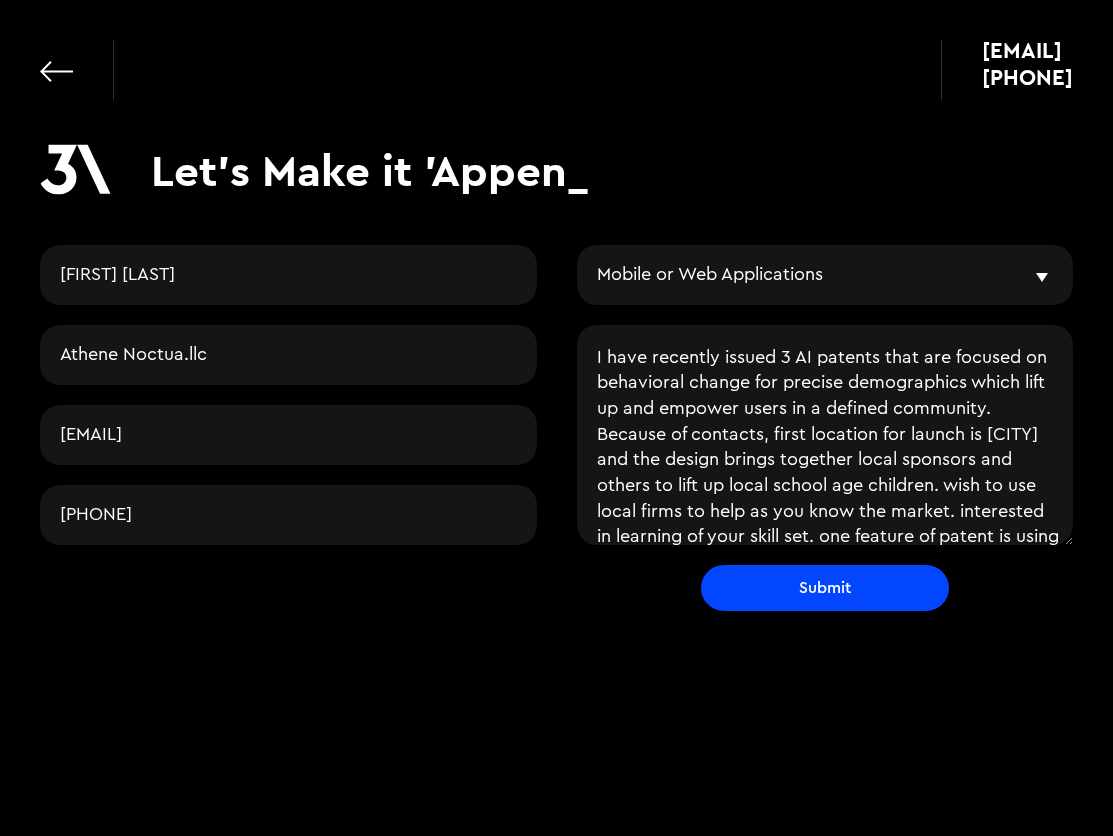 type on "I have recently issued 3 AI patents that are focused on behavioral change for precise demographics which lift up and empower users in a defined community. Because of contacts, first location for launch is [CITY] and the design brings together local sponsors and others to lift up local school age children. wish to use local firms to help as you know the market. interested in learning of your skill set. one feature of patent is using software to read facial markers and the software is available to integrate in [LOCATION]" 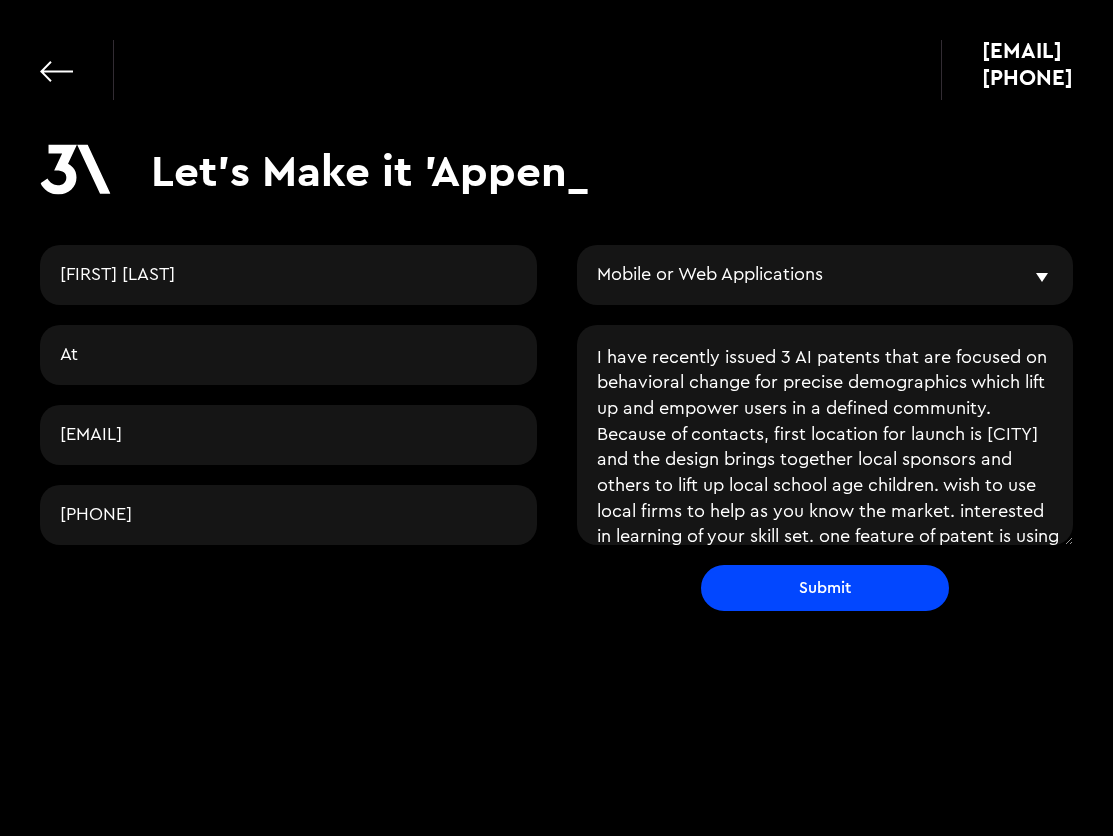 type on "A" 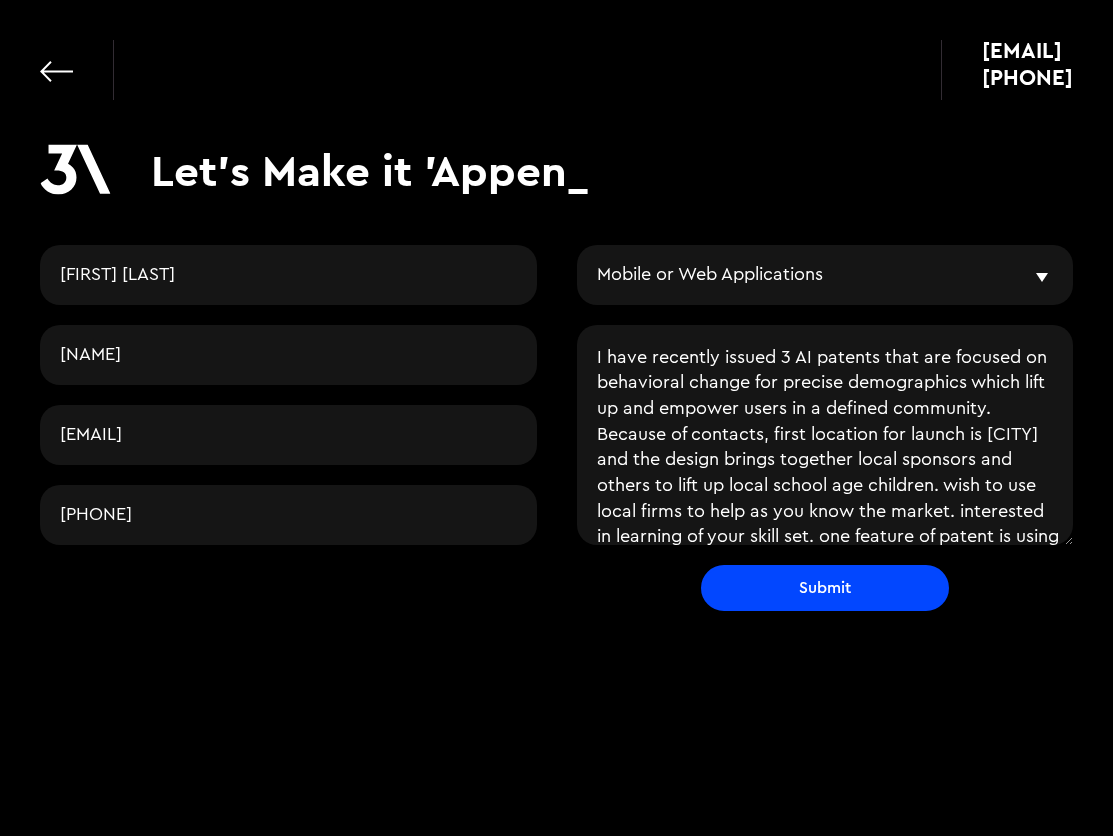 type on "Dragon Slayer AI,llc" 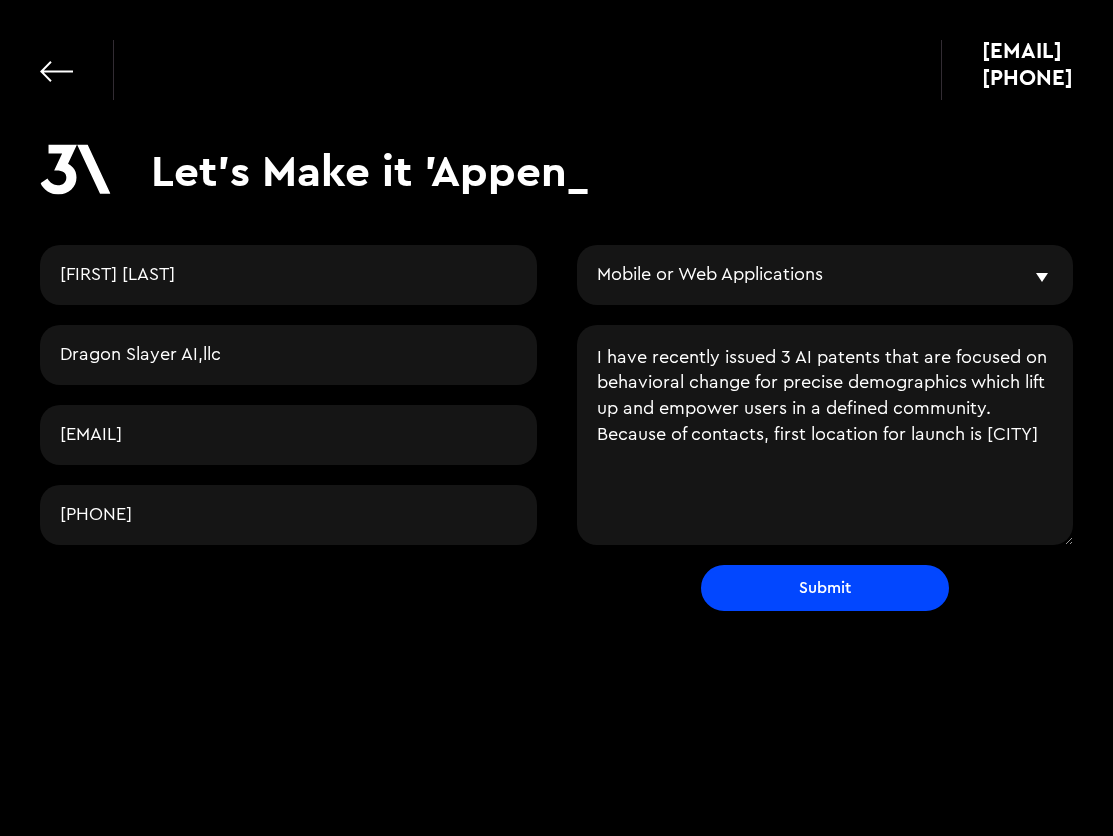 click on "I have recently issued 3 AI patents that are focused on behavioral change for precise demographics which lift up and empower users in a defined community. Because of contacts, first location for launch is [CITY]" at bounding box center [825, 435] 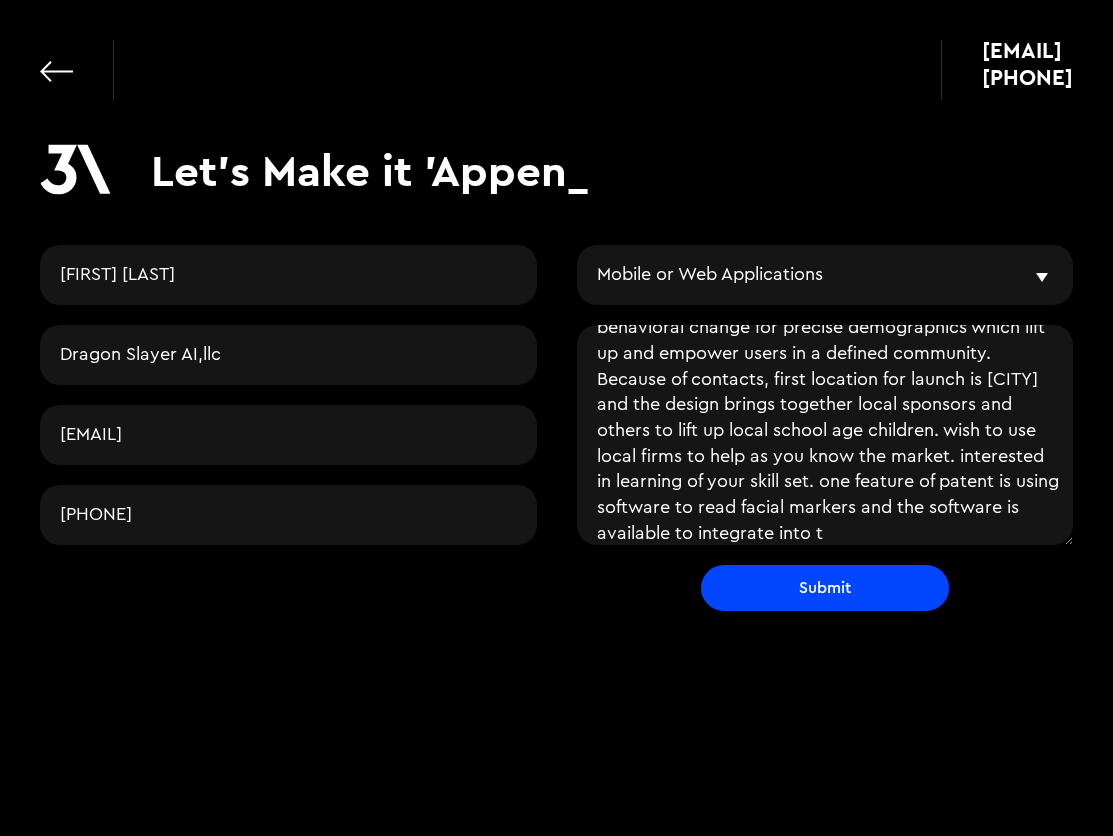 scroll, scrollTop: 81, scrollLeft: 0, axis: vertical 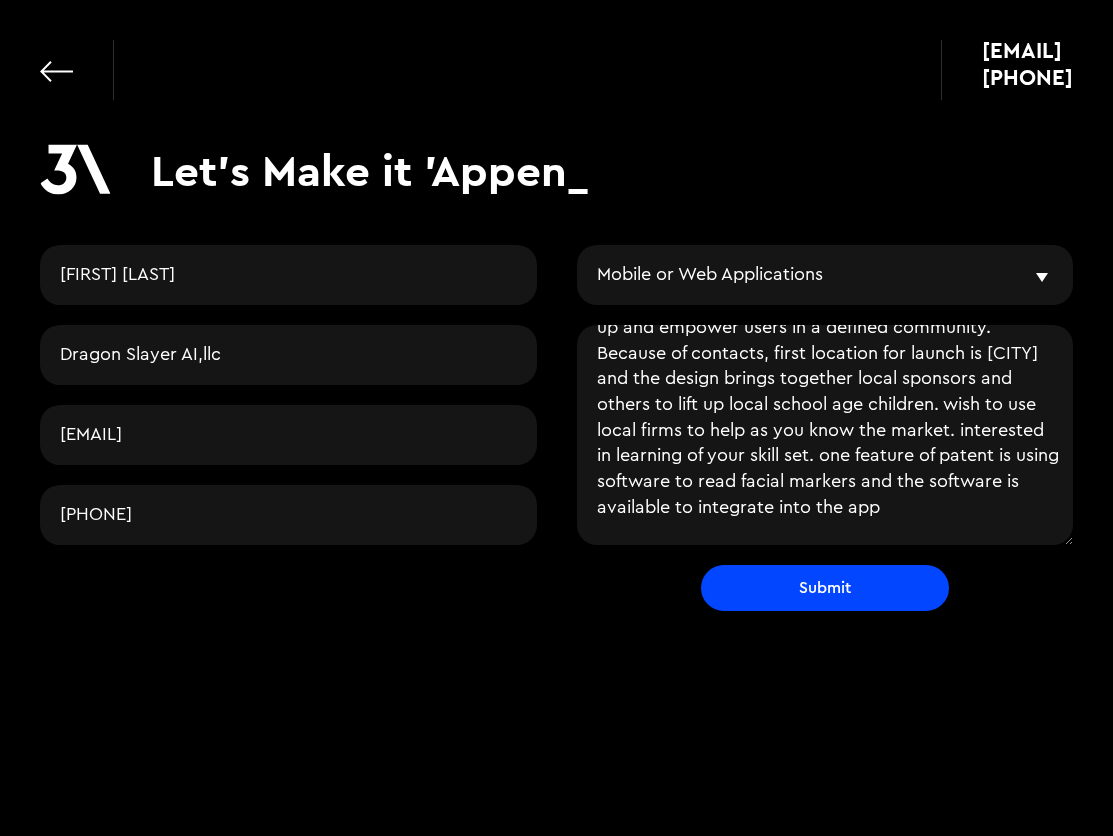 type on "I have recently issued 3 AI patents that are focused on behavioral change for precise demographics which lift up and empower users in a defined community. Because of contacts, first location for launch is [CITY] and the design brings together local sponsors and others to lift up local school age children. wish to use local firms to help as you know the market. interested in learning of your skill set. one feature of patent is using software to read facial markers and the software is available to integrate into the app" 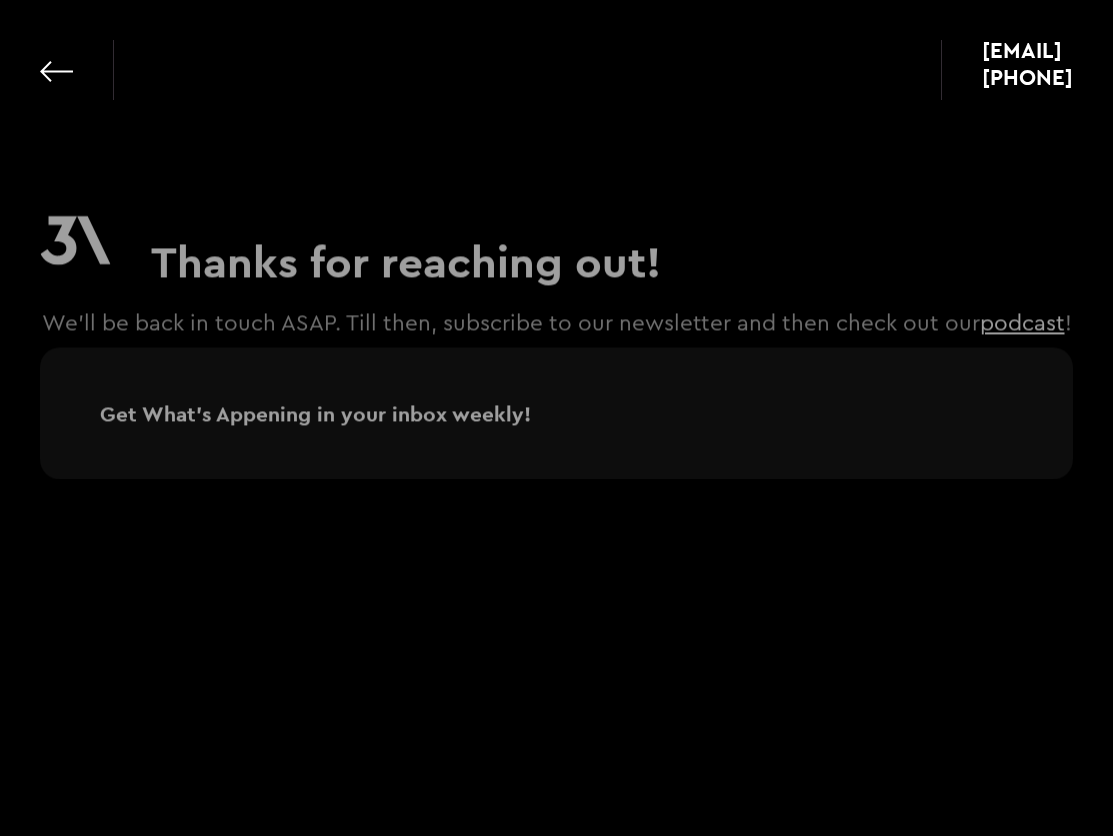 scroll, scrollTop: 0, scrollLeft: 0, axis: both 